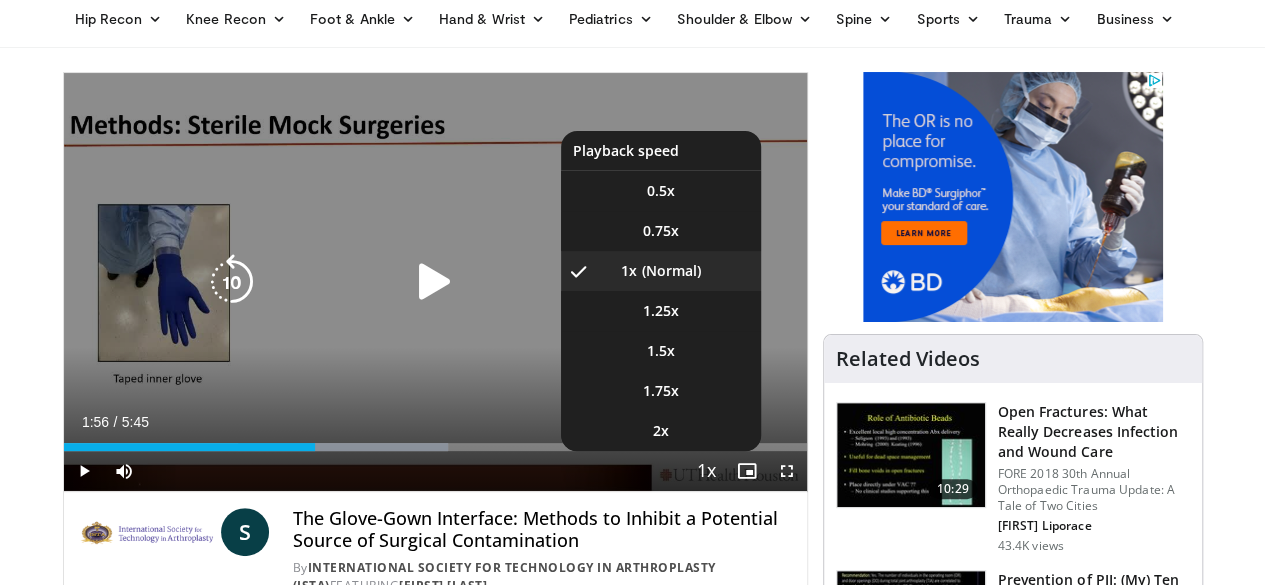 scroll, scrollTop: 0, scrollLeft: 0, axis: both 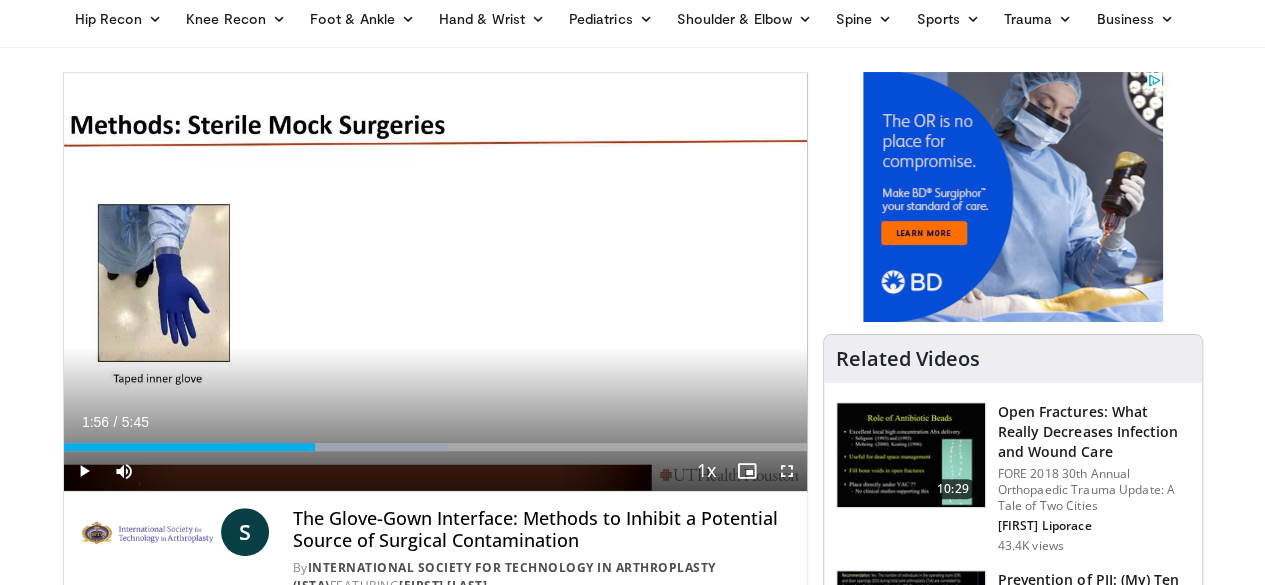 click at bounding box center [84, 471] 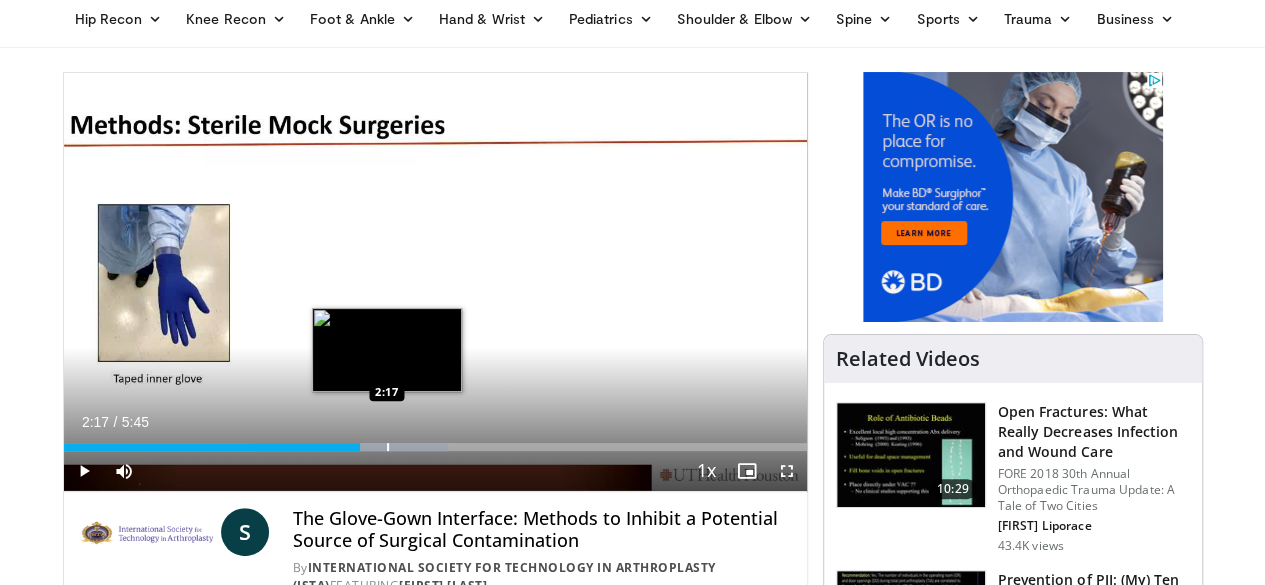 drag, startPoint x: 296, startPoint y: 486, endPoint x: 336, endPoint y: 486, distance: 40 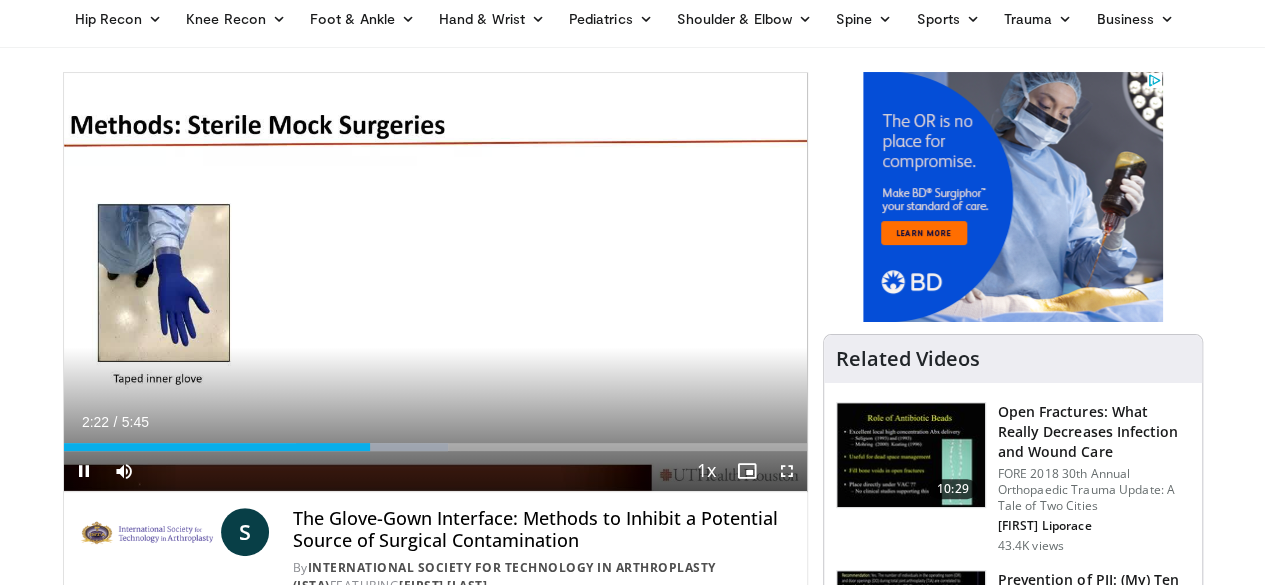 click on "Current Time  2:22 / Duration  5:45" at bounding box center [435, 422] 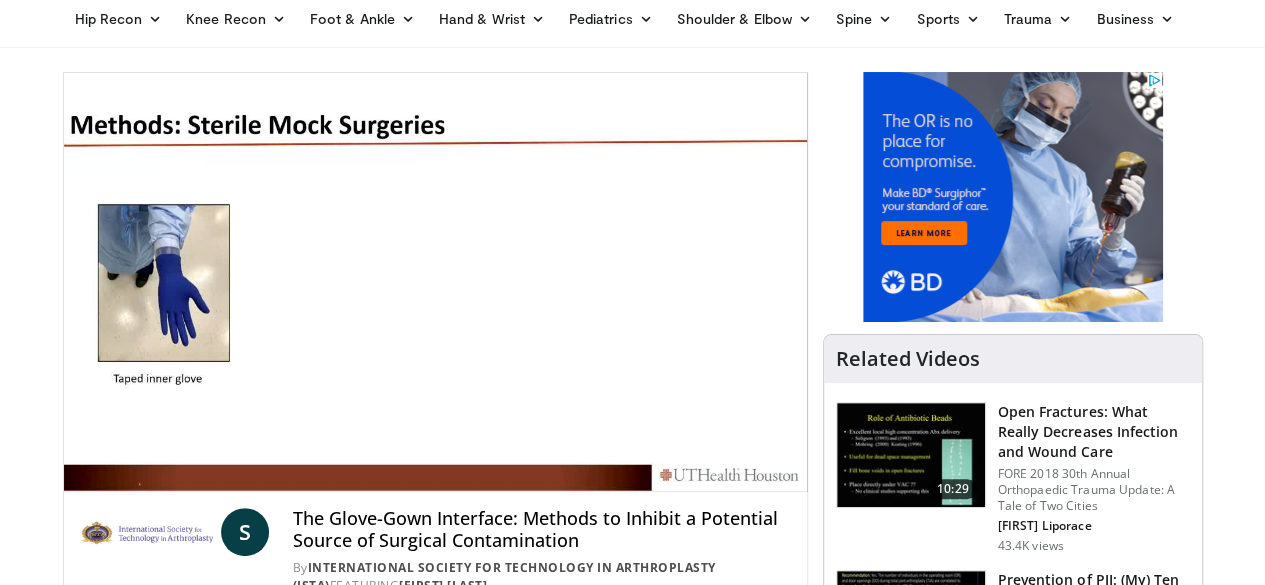 click on "10 seconds
Tap to unmute" at bounding box center (435, 282) 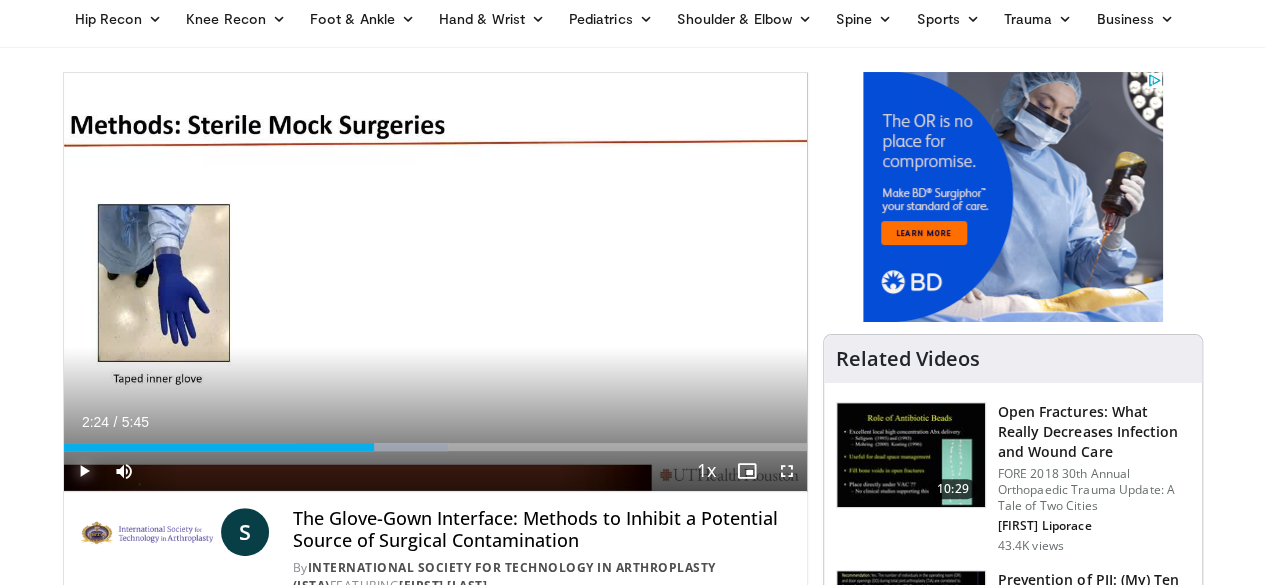 click at bounding box center (84, 471) 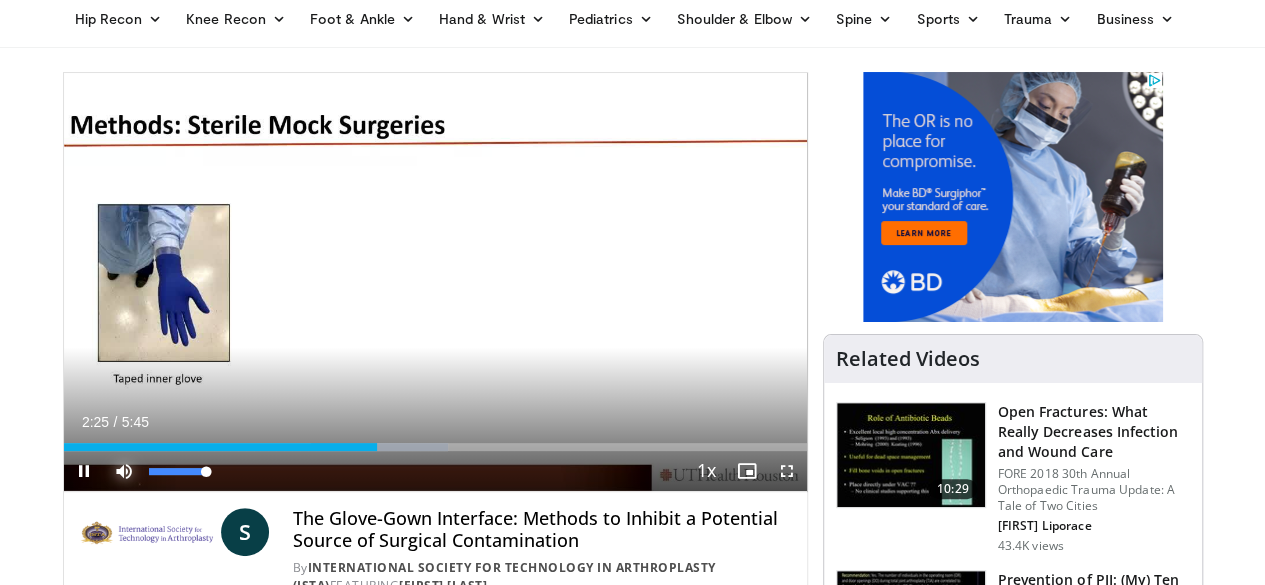 click at bounding box center [124, 471] 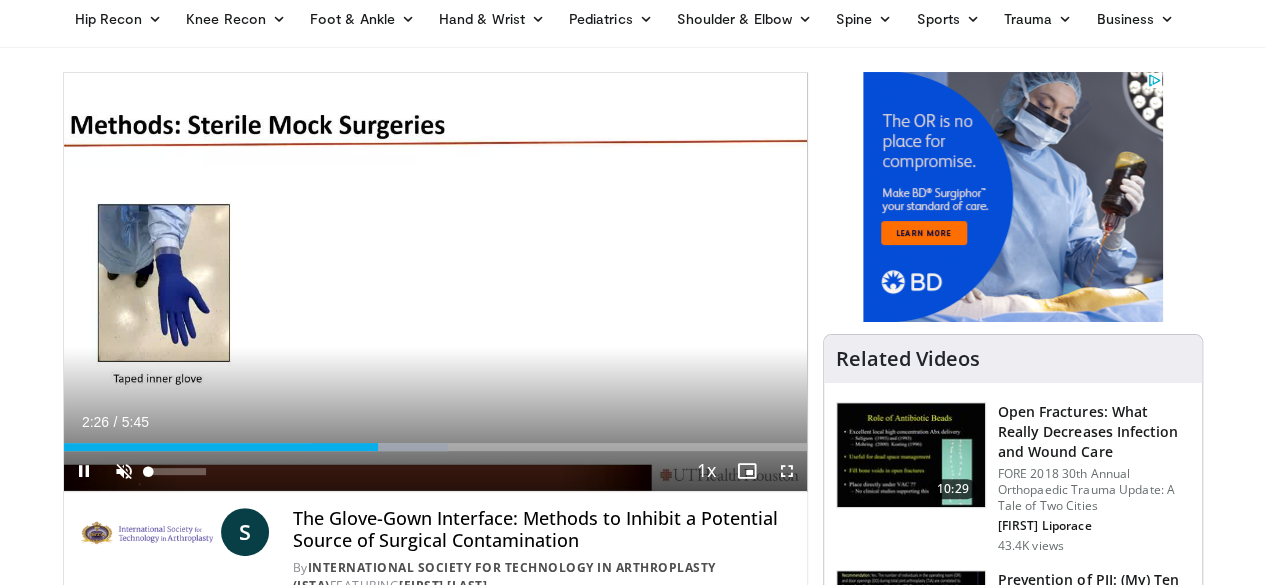 click on "**********" at bounding box center (435, 282) 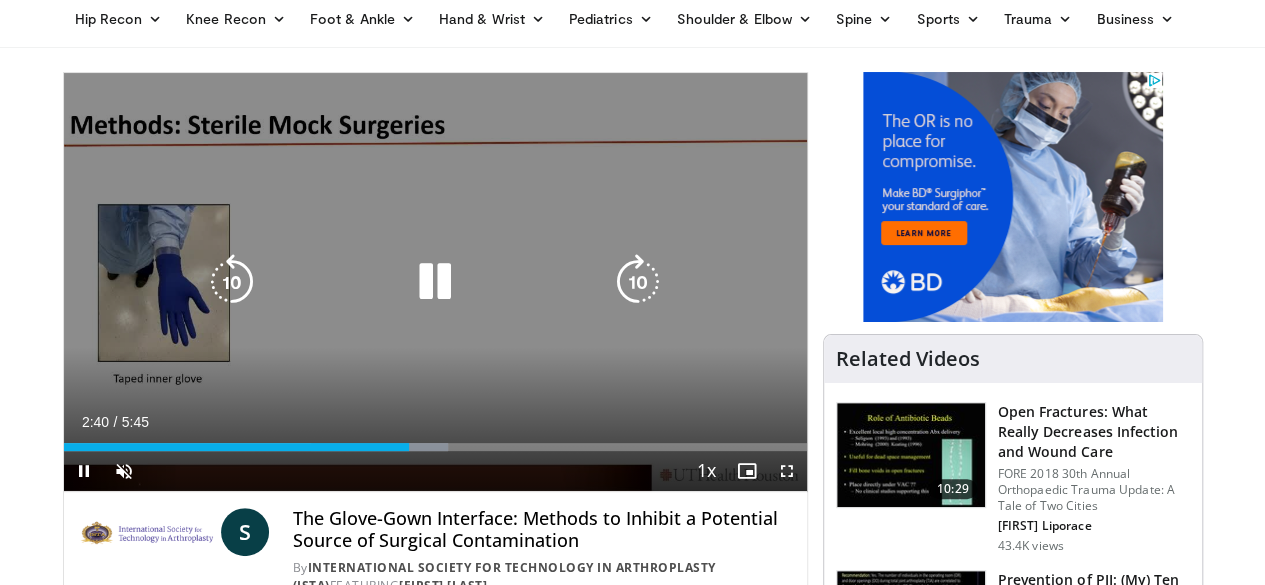 click on "10 seconds
Tap to unmute" at bounding box center [435, 282] 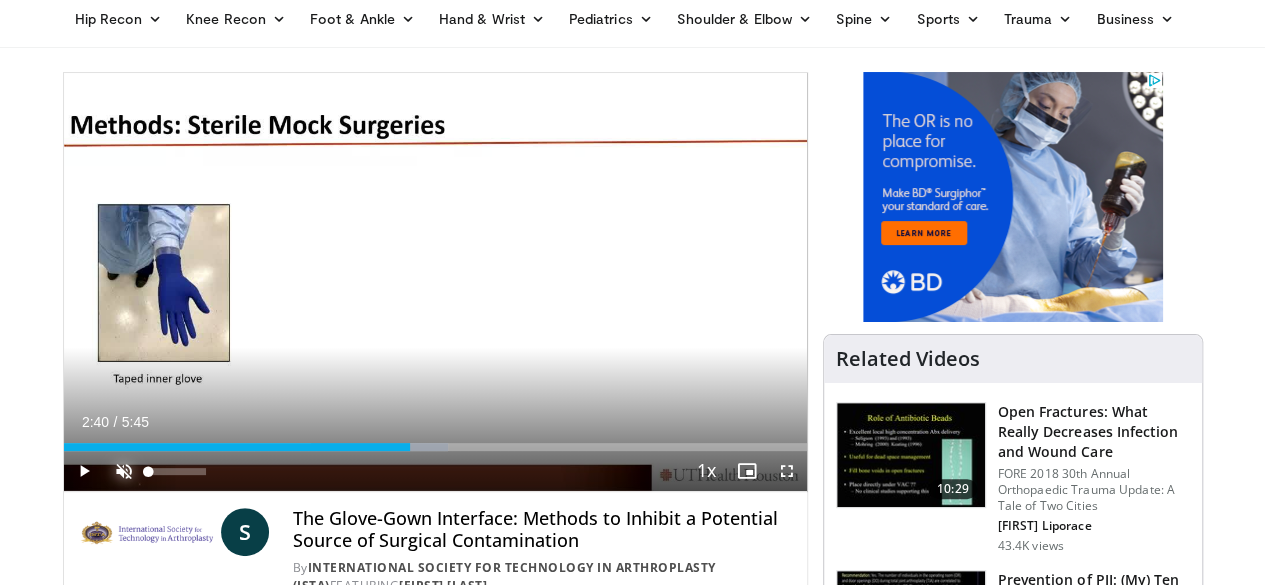 click at bounding box center [124, 471] 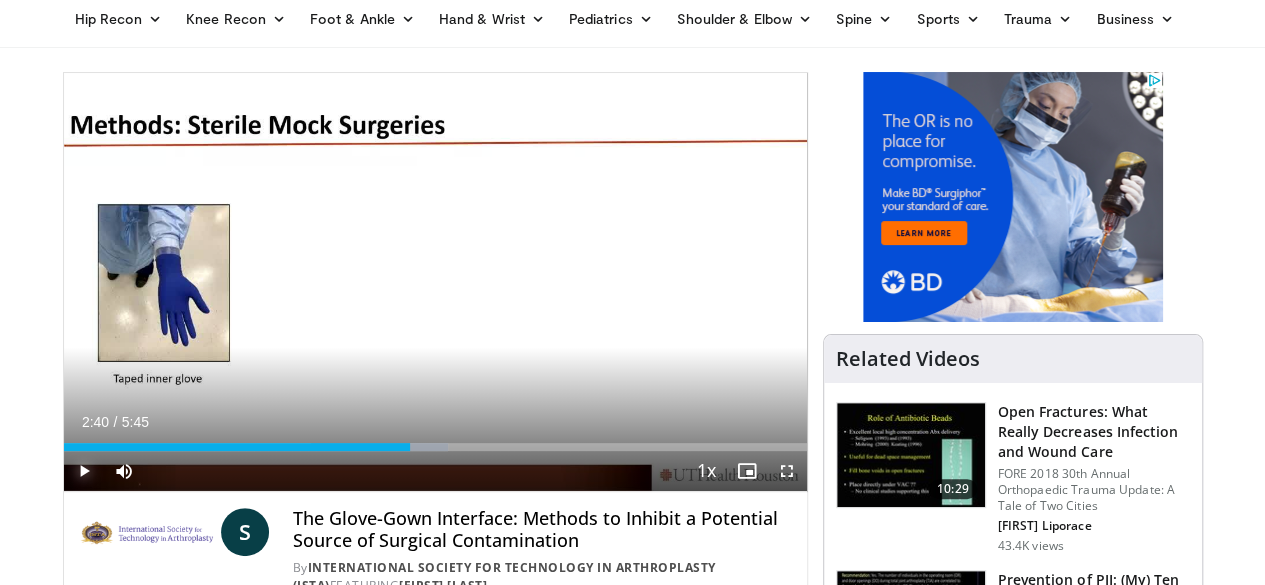 click at bounding box center [84, 471] 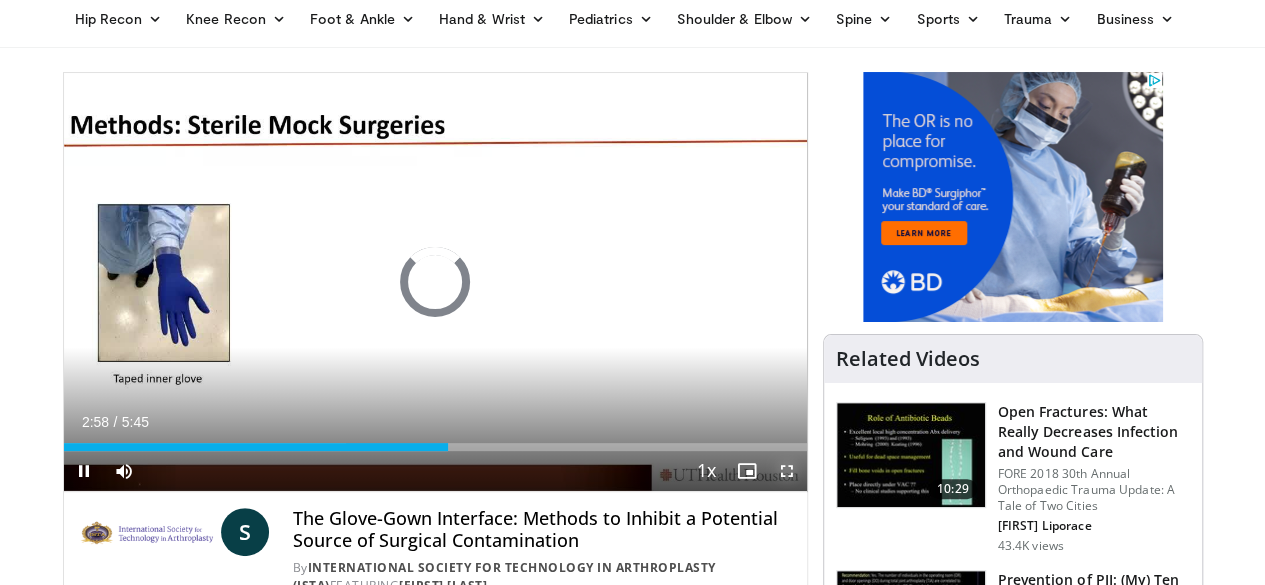 click at bounding box center [787, 471] 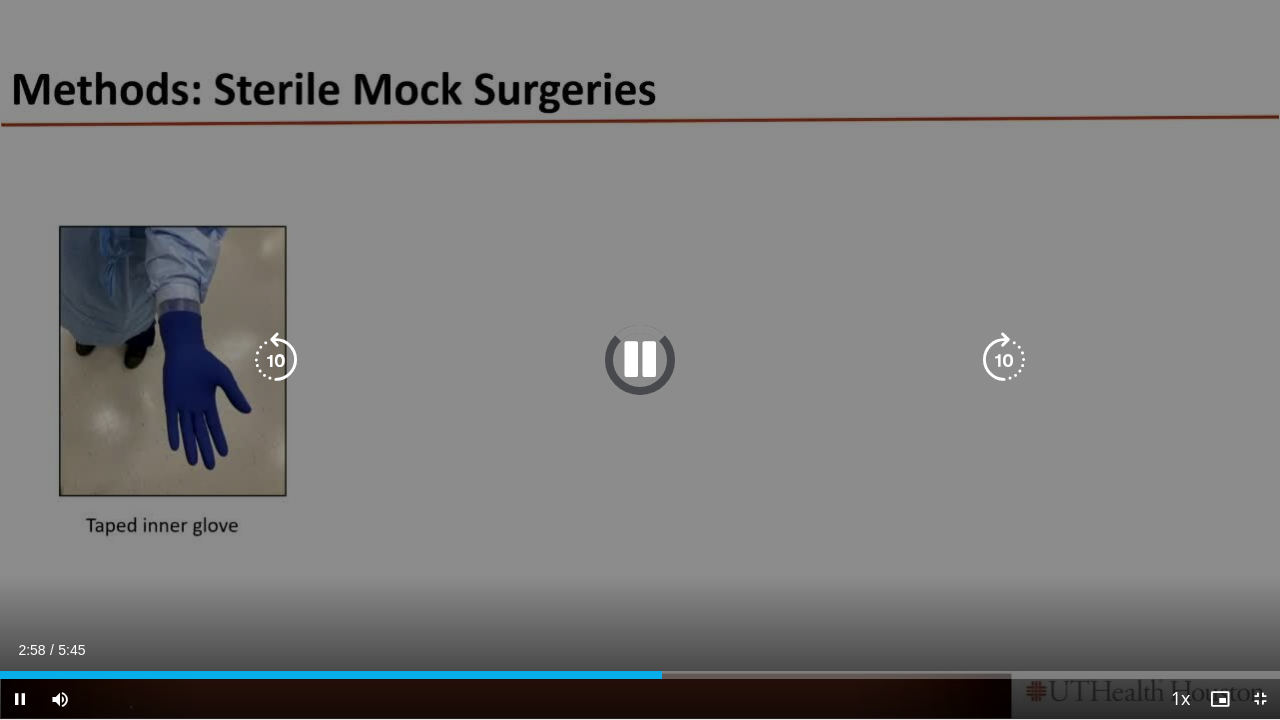 click at bounding box center [640, 360] 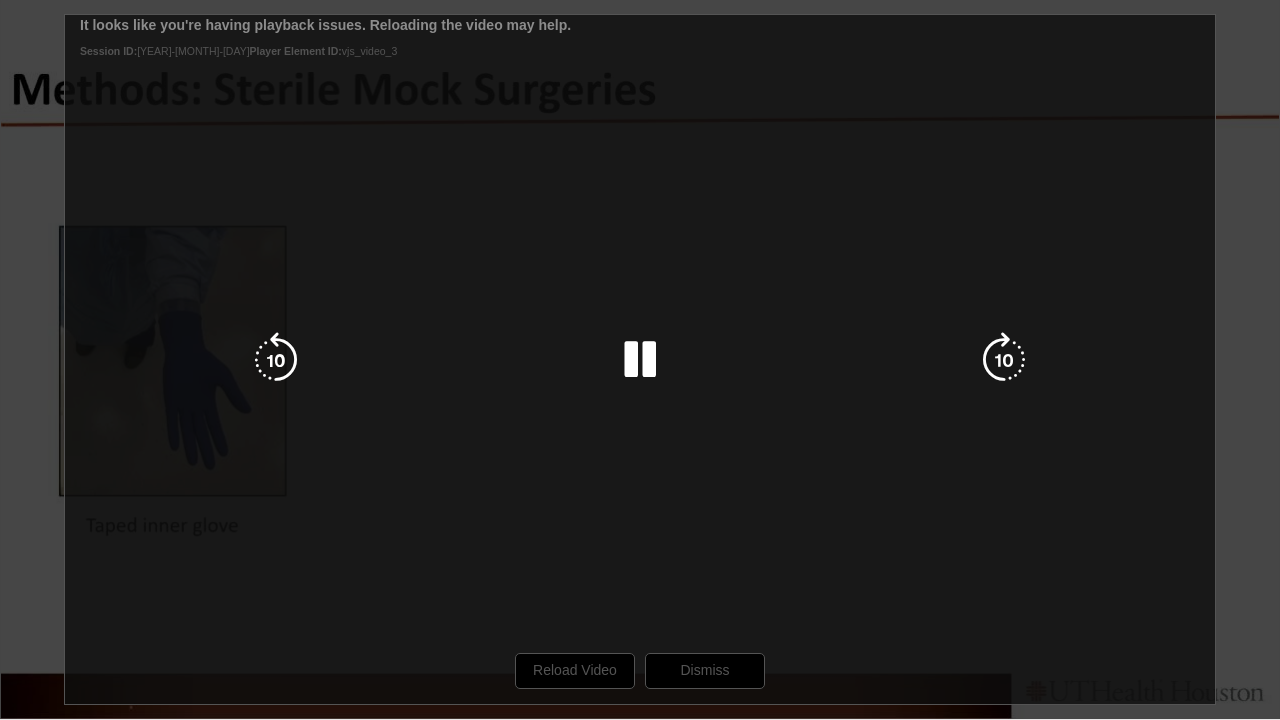 click at bounding box center [276, 360] 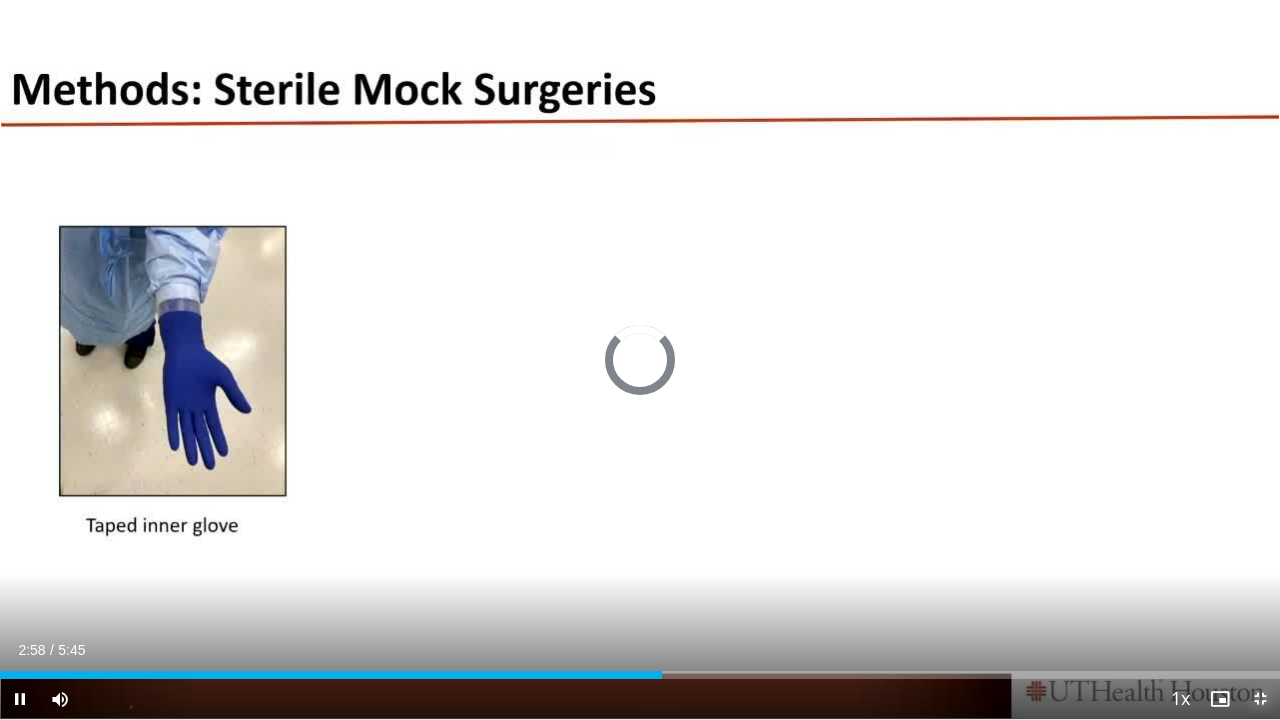 click at bounding box center (1260, 699) 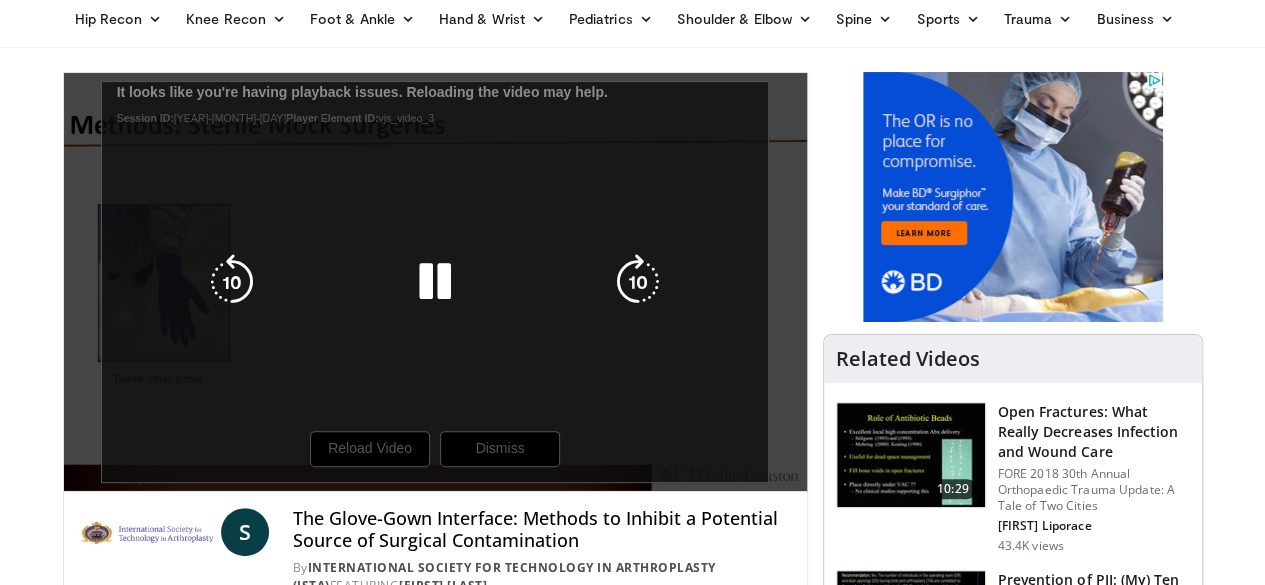 click on "10 seconds
Tap to unmute" at bounding box center [435, 282] 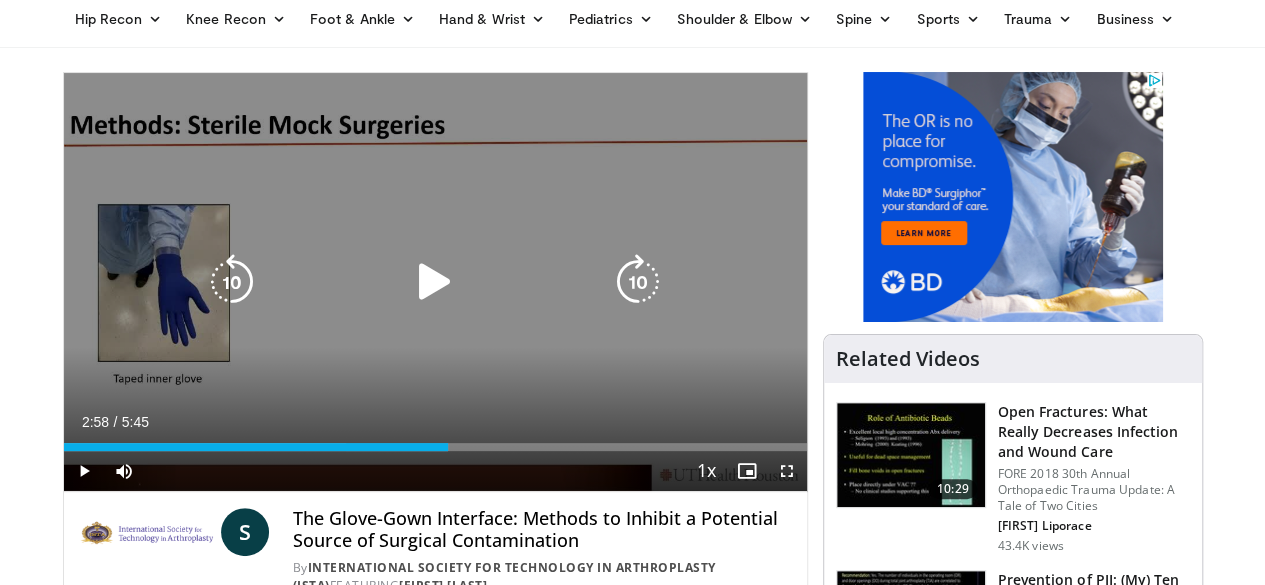 click on "10 seconds
Tap to unmute" at bounding box center [435, 282] 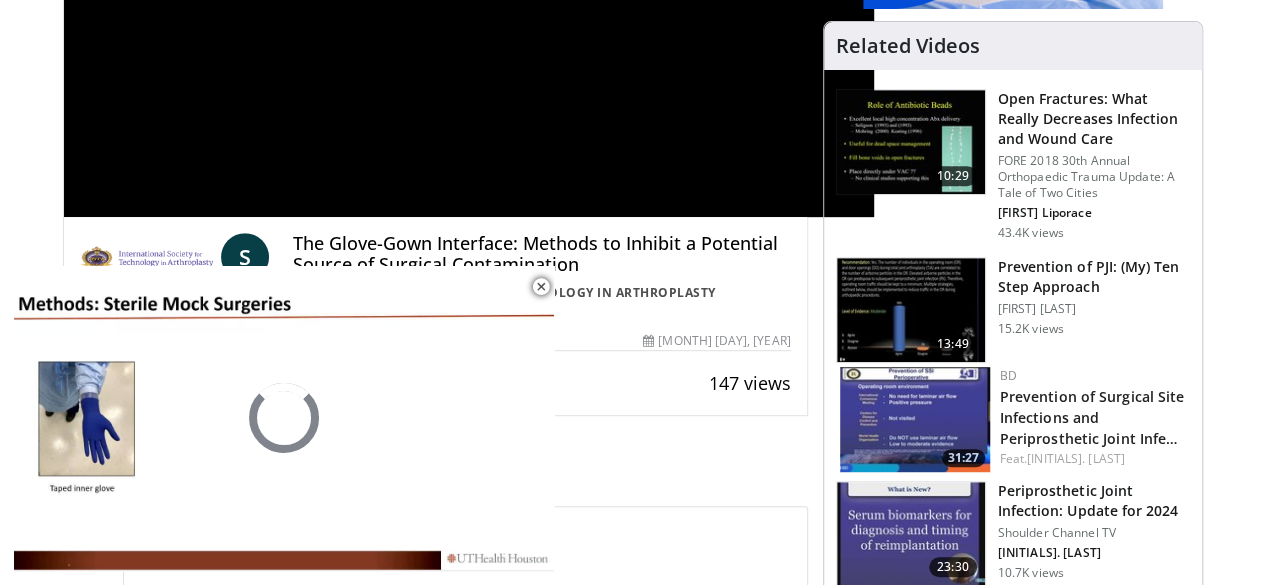 scroll, scrollTop: 498, scrollLeft: 0, axis: vertical 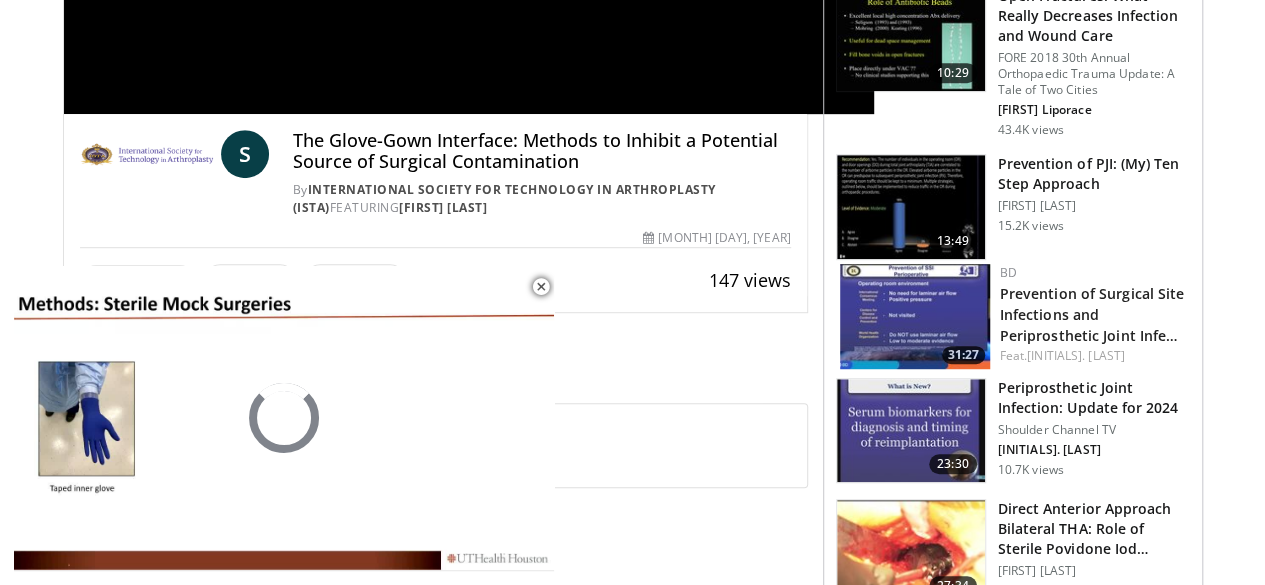click on "**********" at bounding box center (443, 1138) 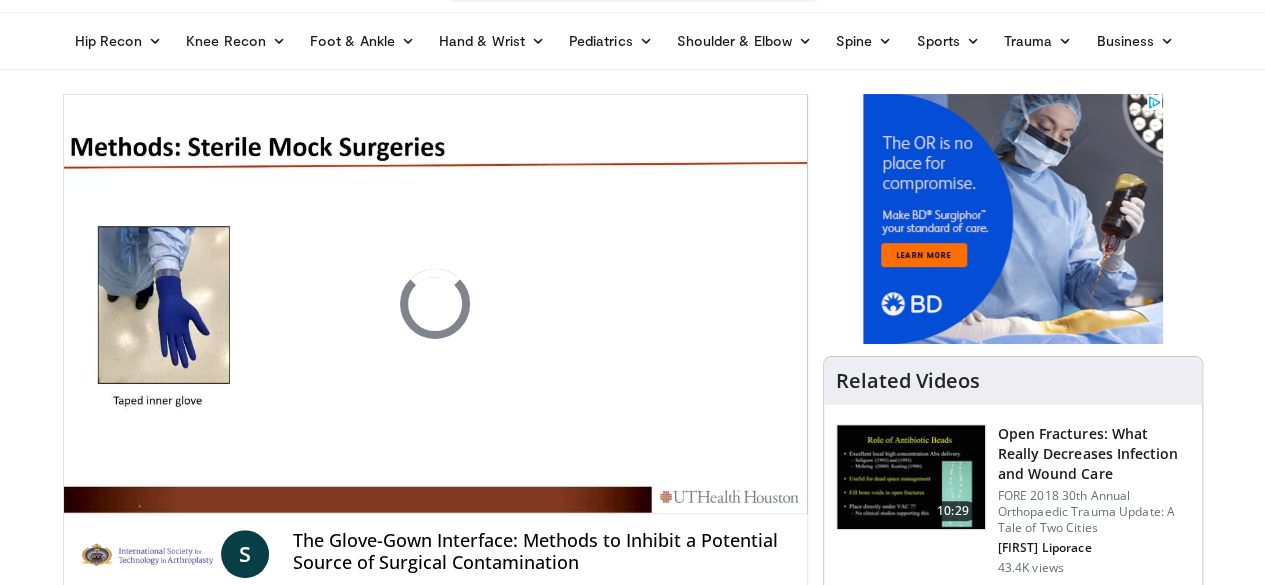 scroll, scrollTop: 61, scrollLeft: 0, axis: vertical 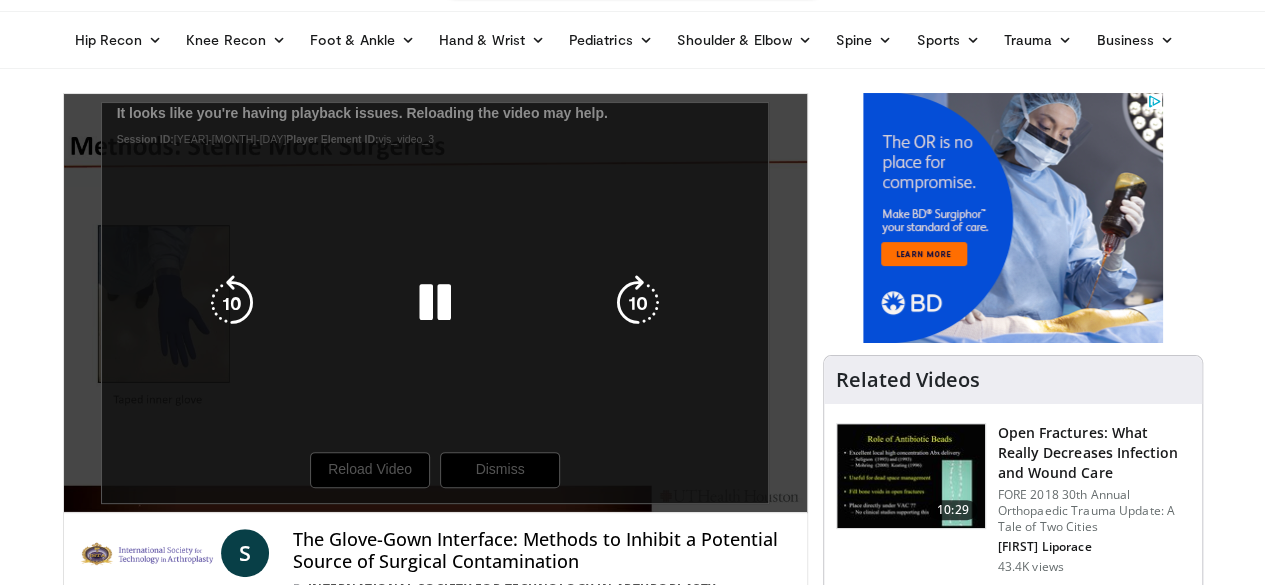 click on "10 seconds
Tap to unmute" at bounding box center (435, 303) 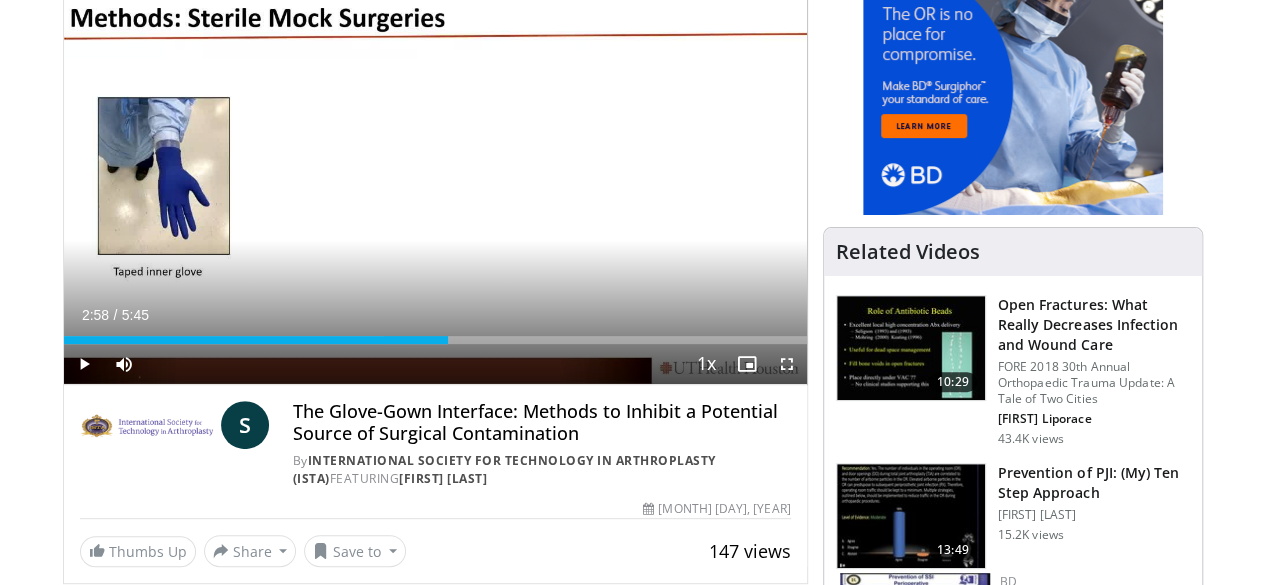 scroll, scrollTop: 161, scrollLeft: 0, axis: vertical 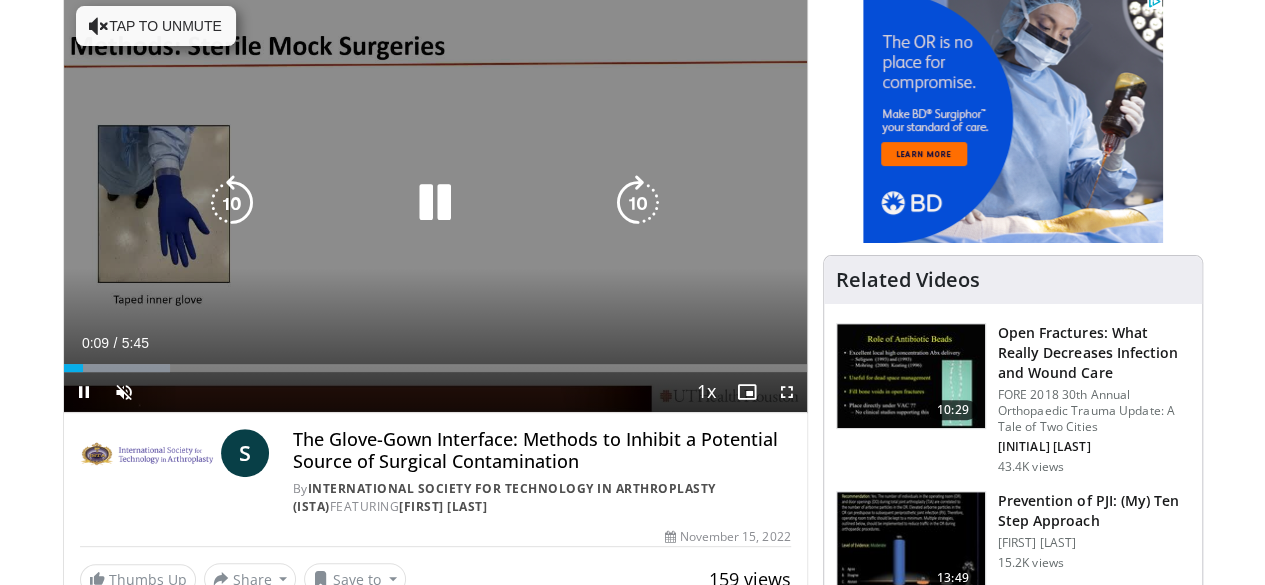 click on "Tap to unmute" at bounding box center [156, 26] 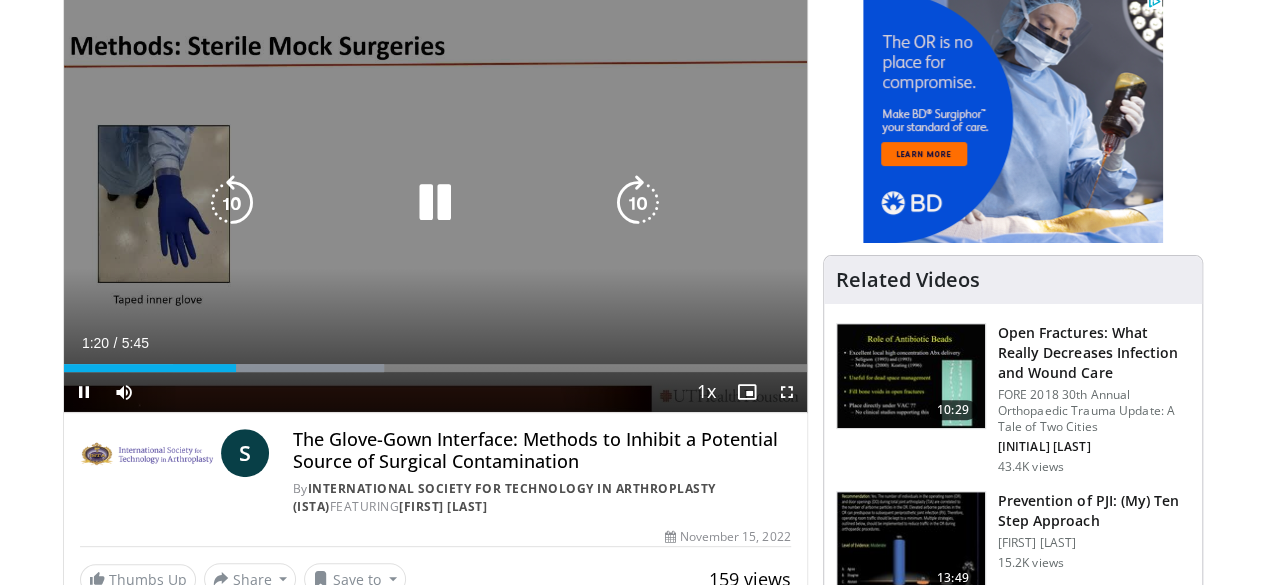click at bounding box center (638, 203) 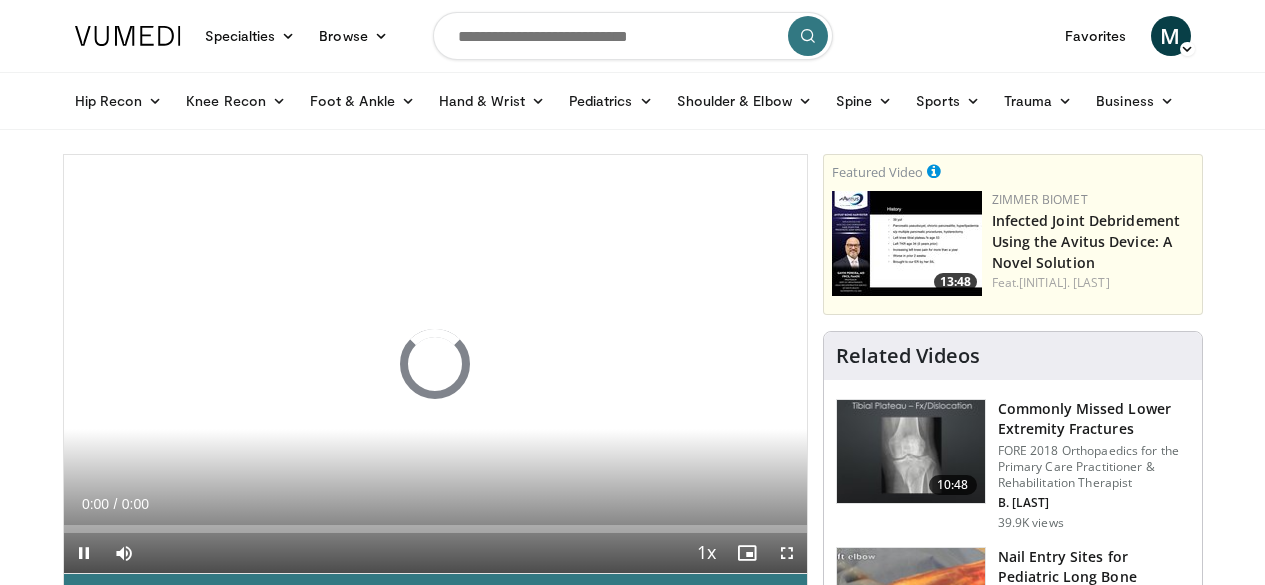 scroll, scrollTop: 0, scrollLeft: 0, axis: both 